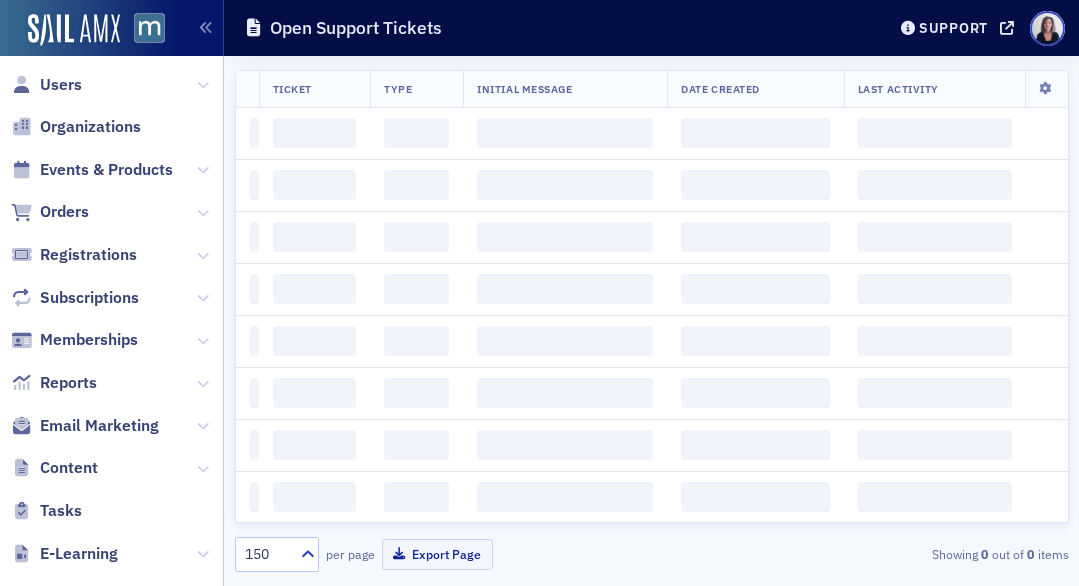scroll, scrollTop: 0, scrollLeft: 0, axis: both 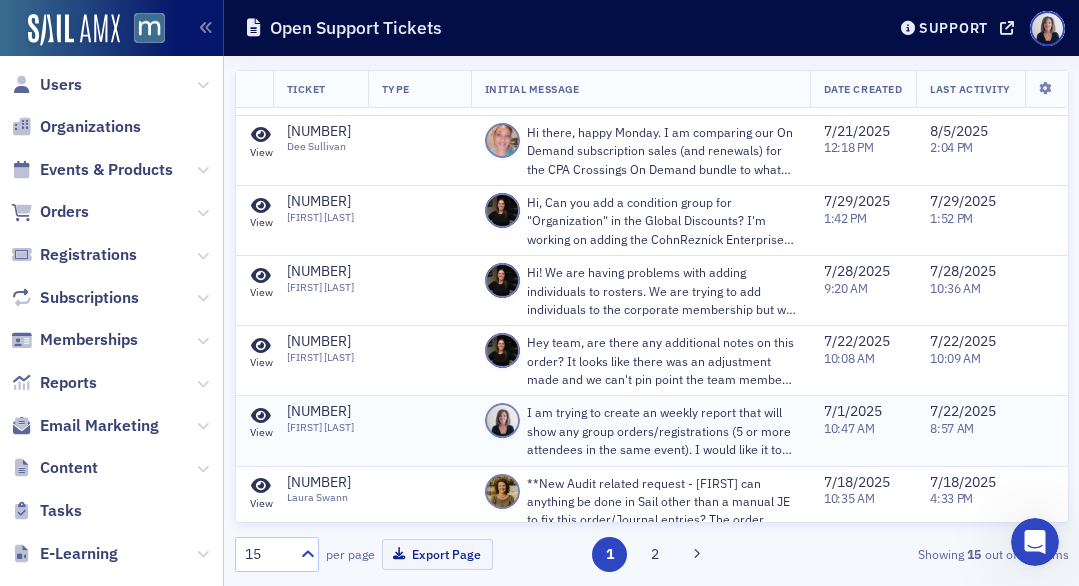 click 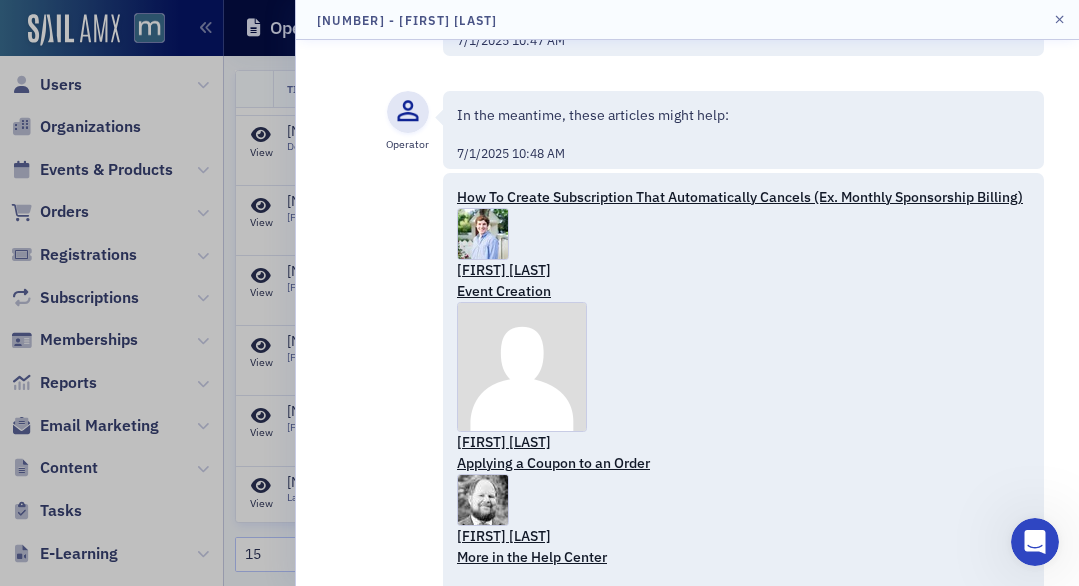 scroll, scrollTop: 0, scrollLeft: 0, axis: both 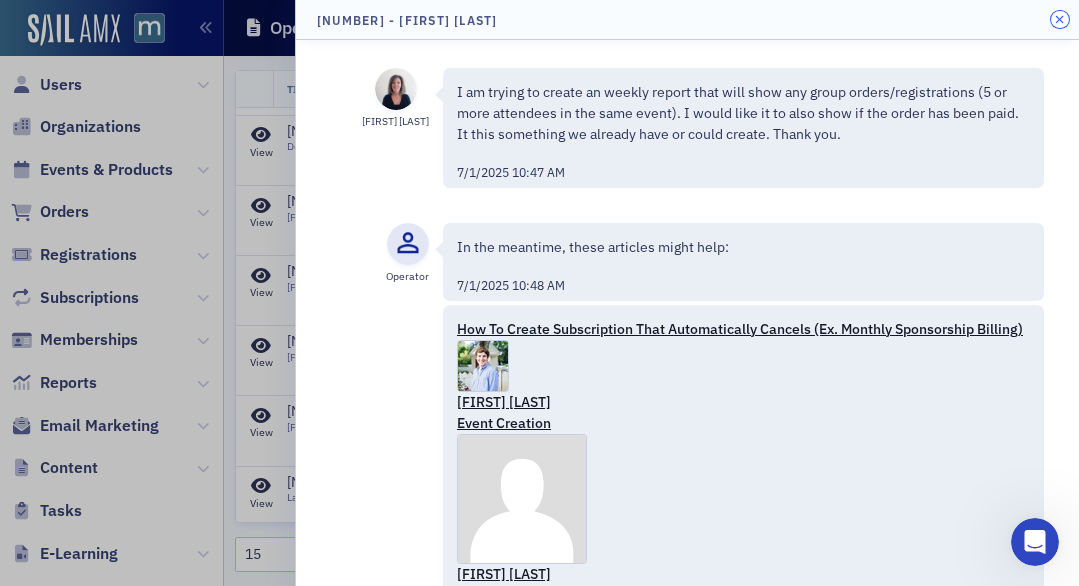 click at bounding box center [1059, 20] 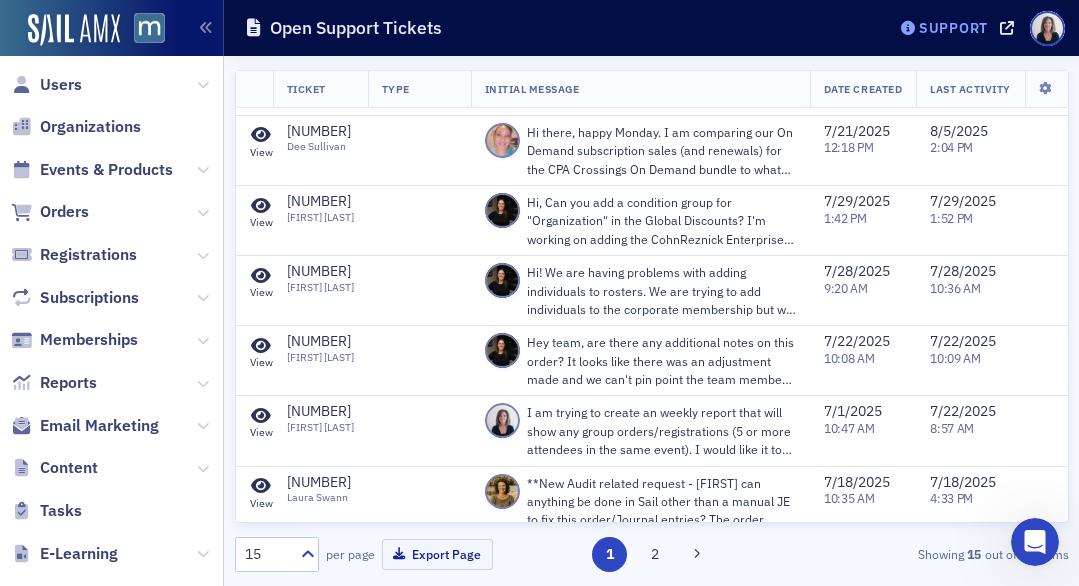 click on "Support" 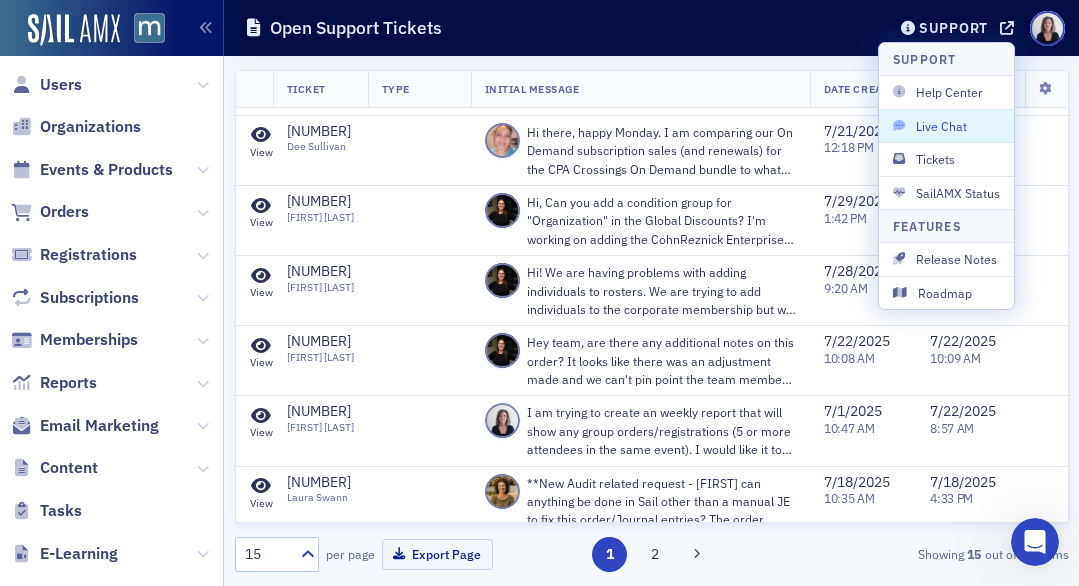 click on "Live Chat" at bounding box center (946, 125) 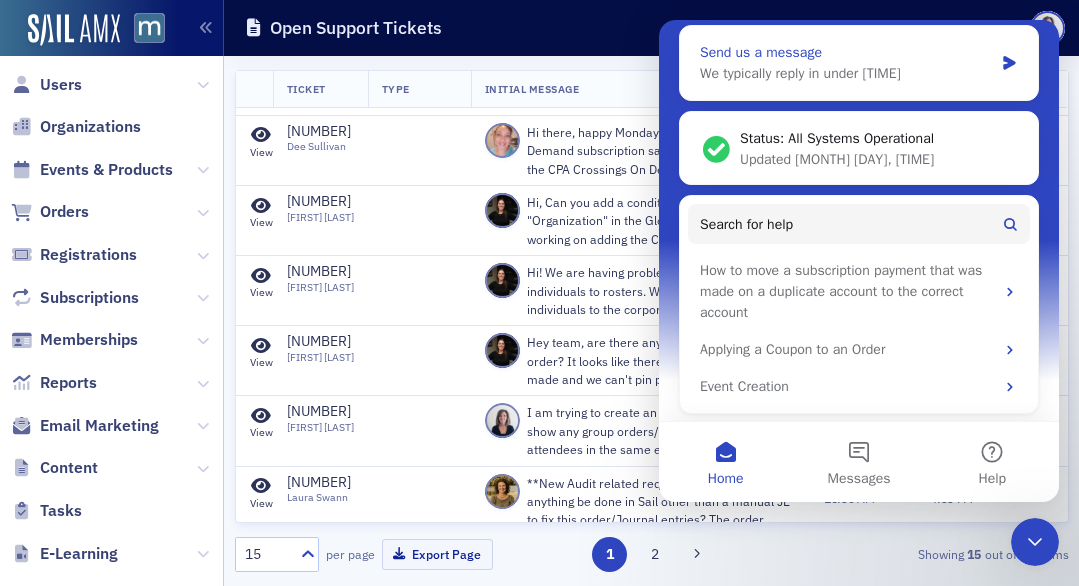scroll, scrollTop: 233, scrollLeft: 0, axis: vertical 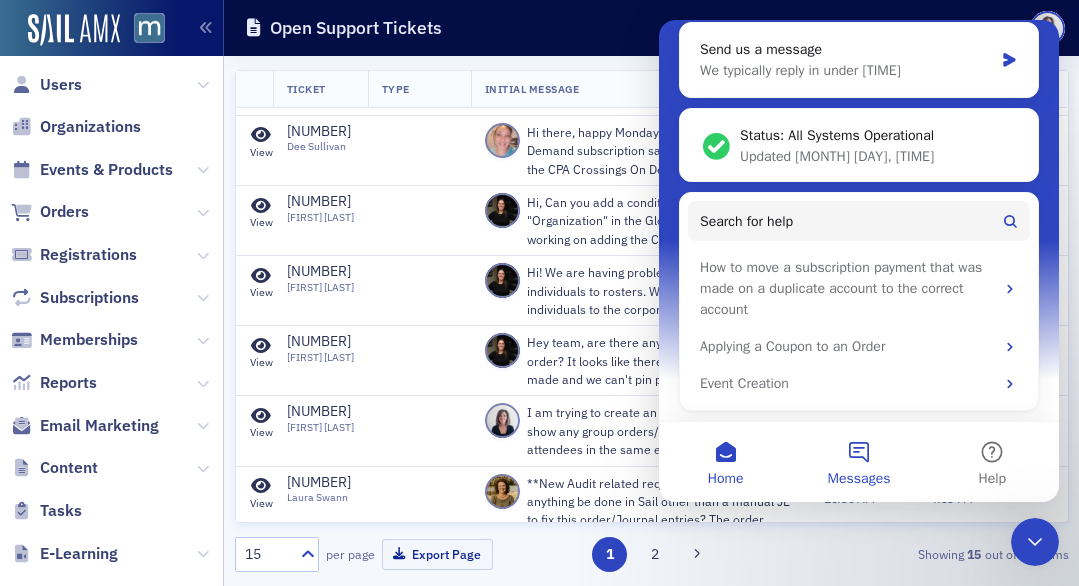 click on "Messages" at bounding box center [858, 462] 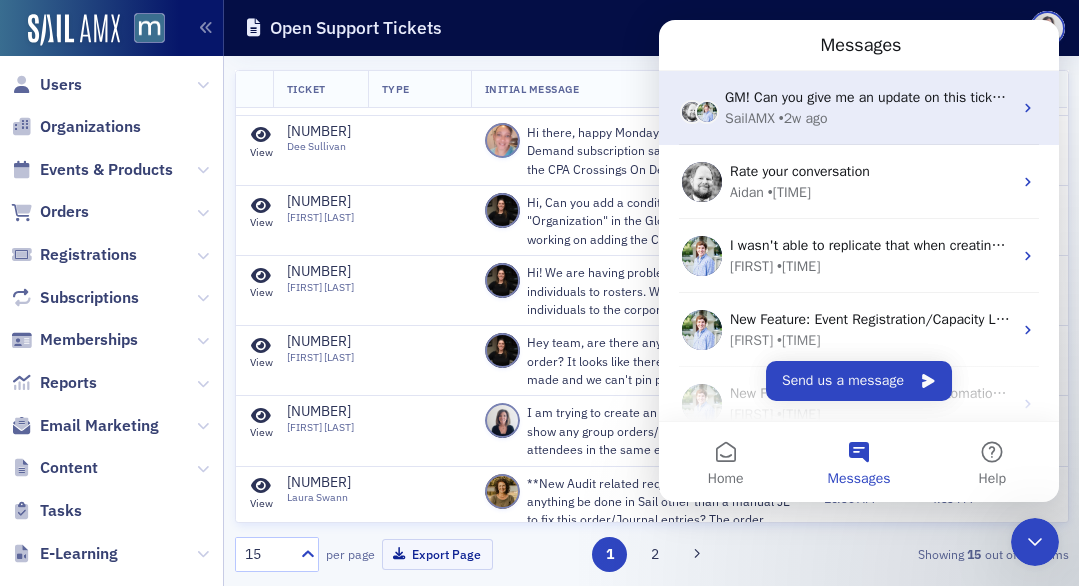 click 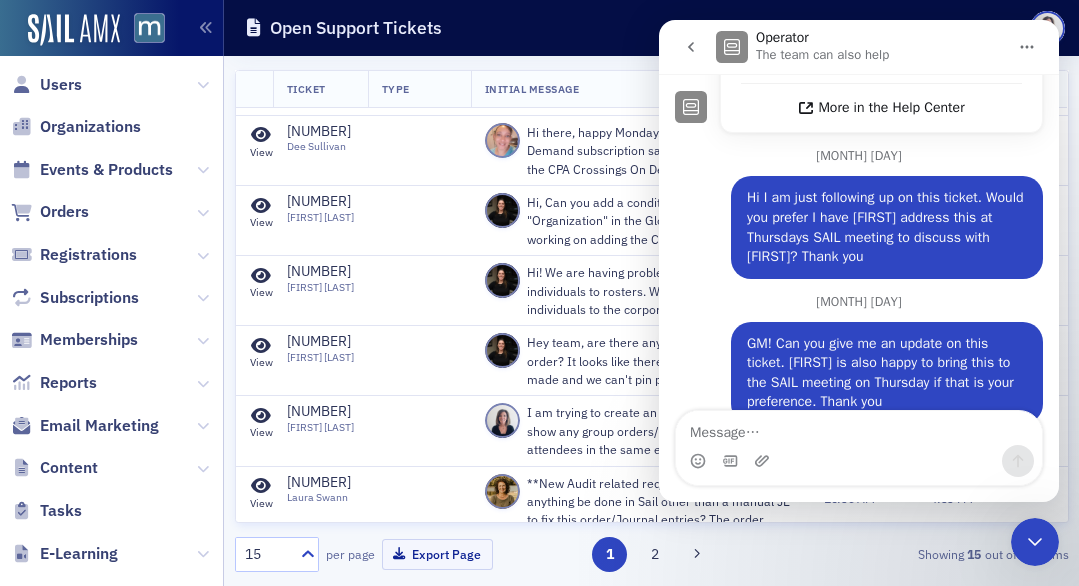 scroll, scrollTop: 654, scrollLeft: 0, axis: vertical 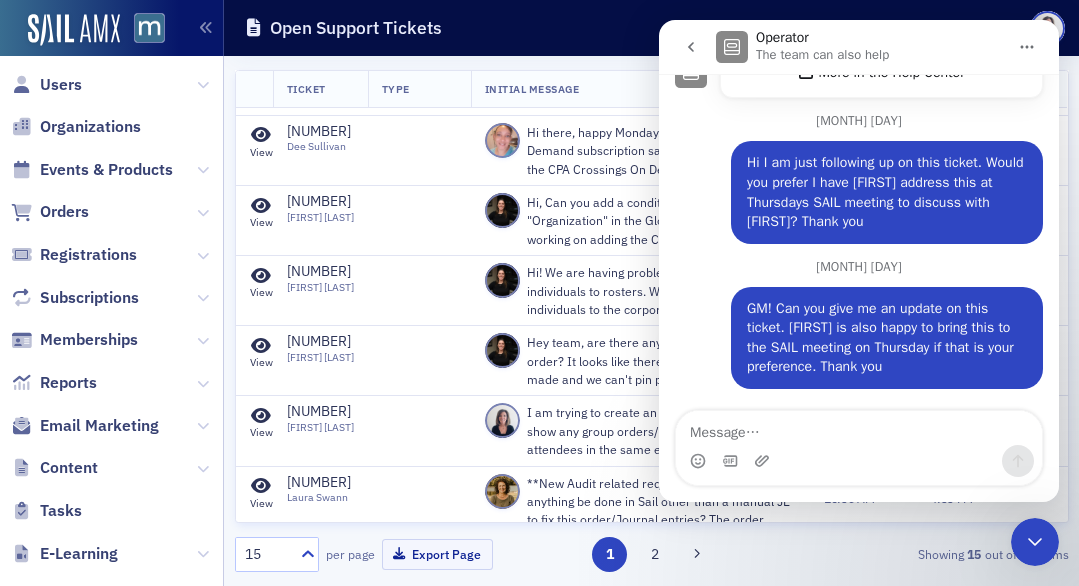 click 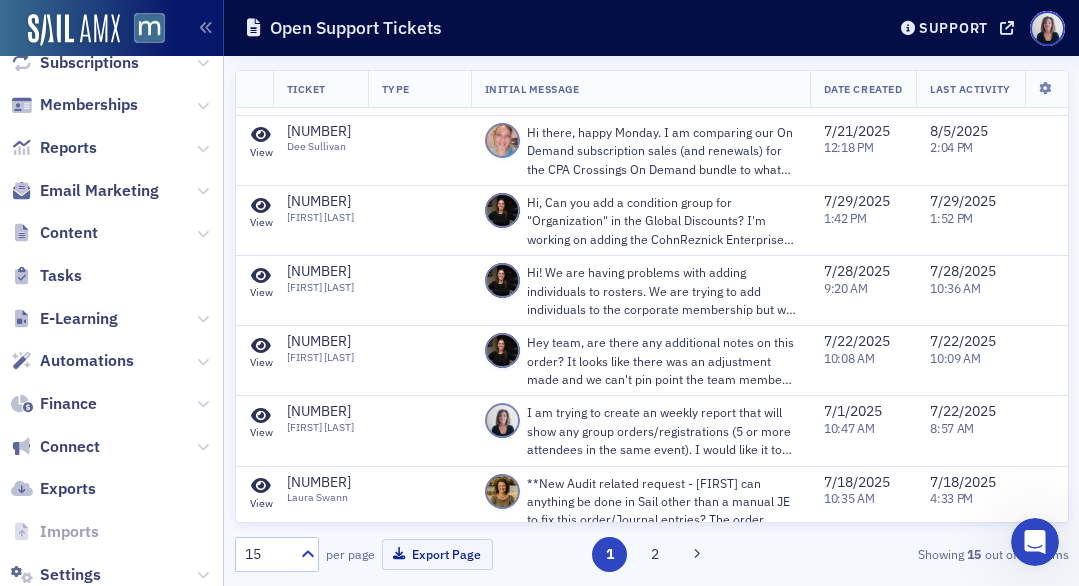 scroll, scrollTop: 220, scrollLeft: 0, axis: vertical 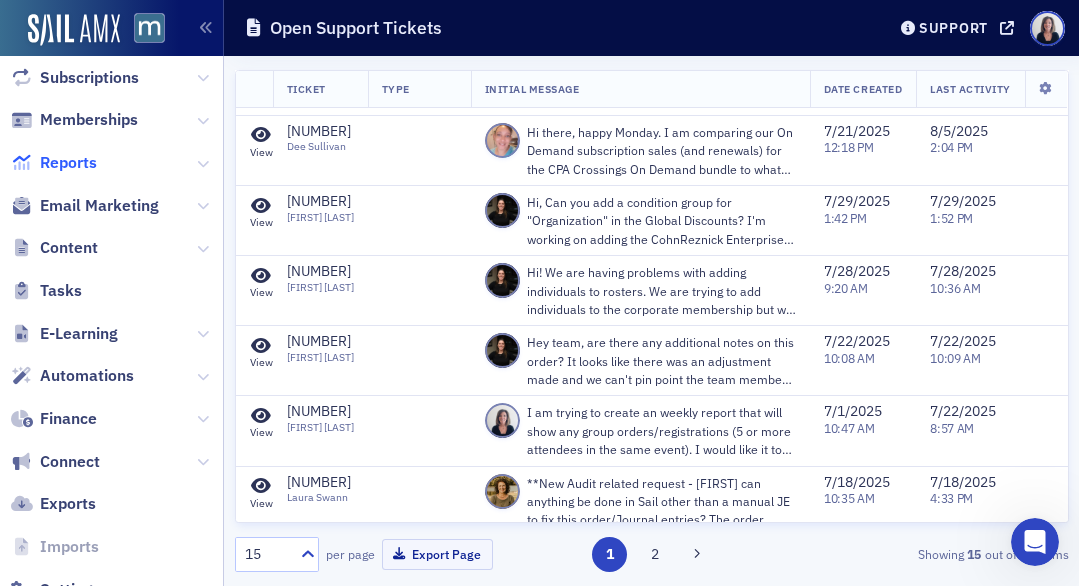 click on "Reports" 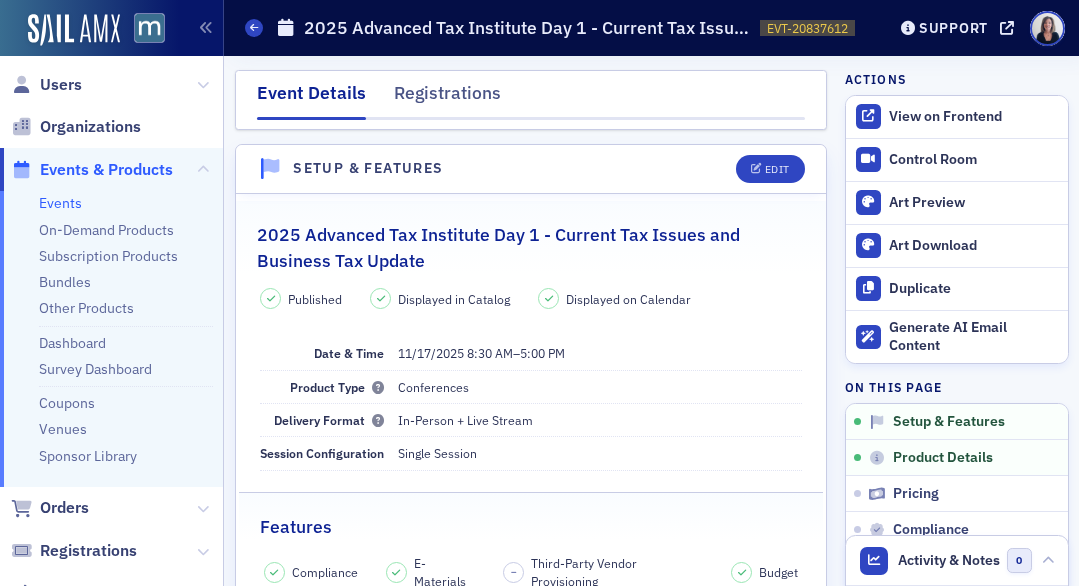 scroll, scrollTop: 0, scrollLeft: 0, axis: both 